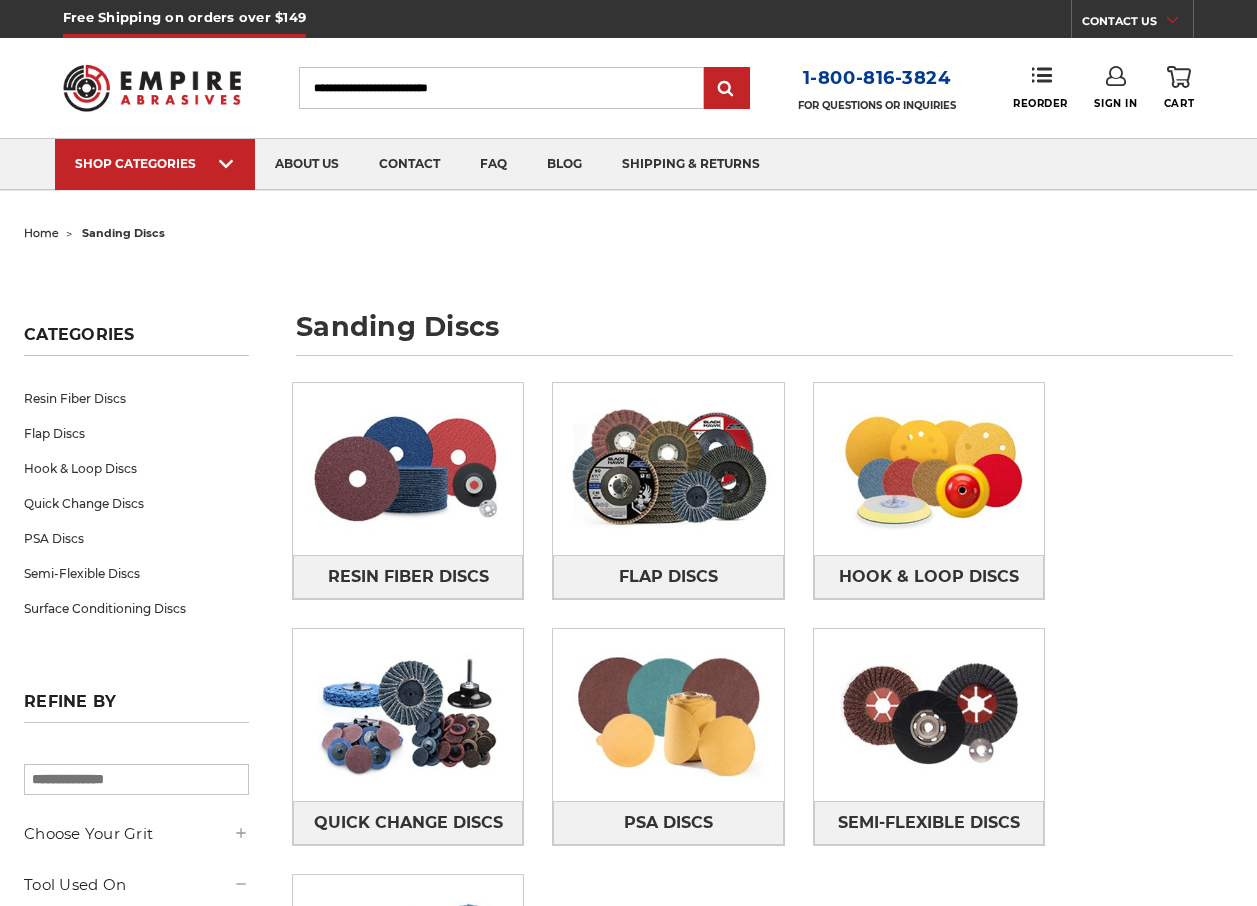 scroll, scrollTop: 0, scrollLeft: 0, axis: both 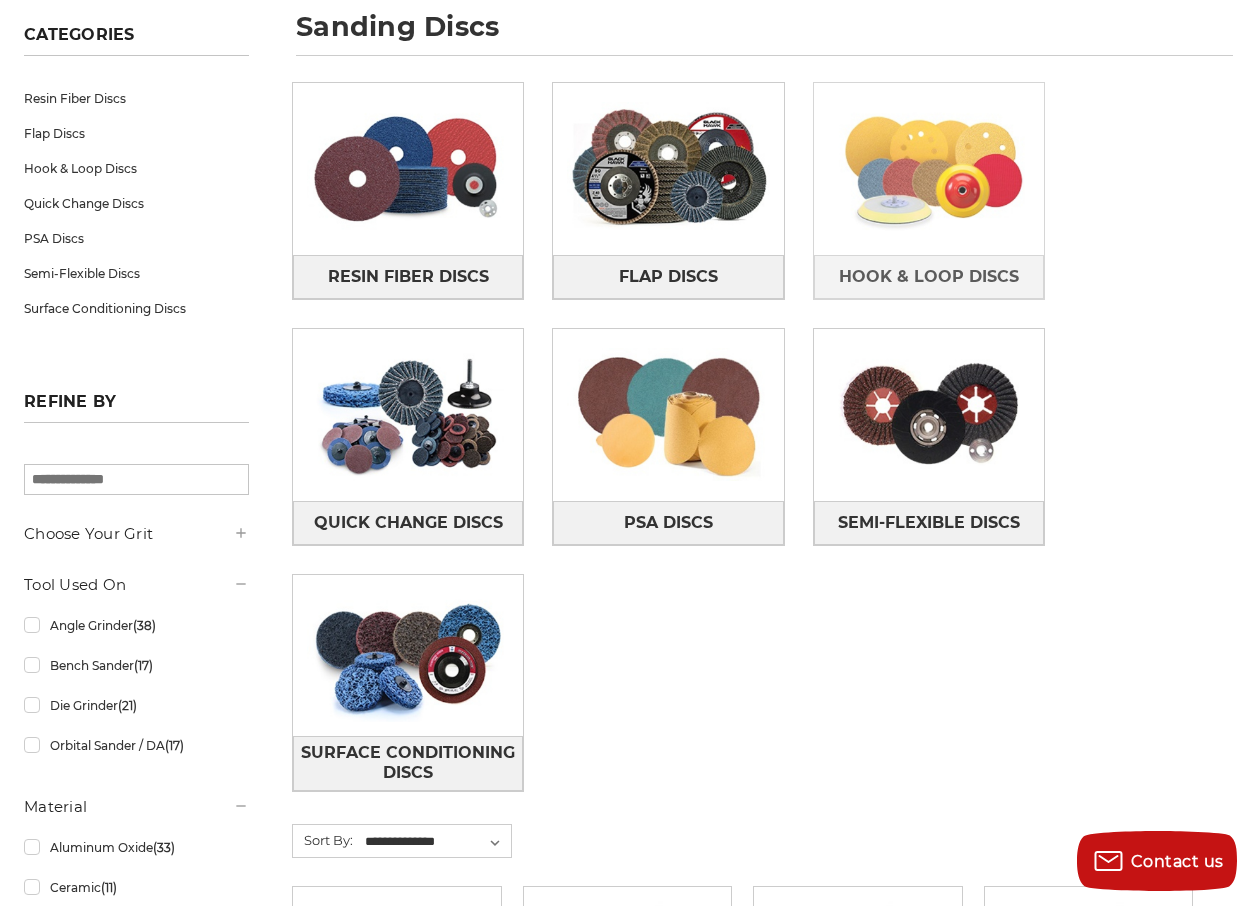 click at bounding box center (929, 168) 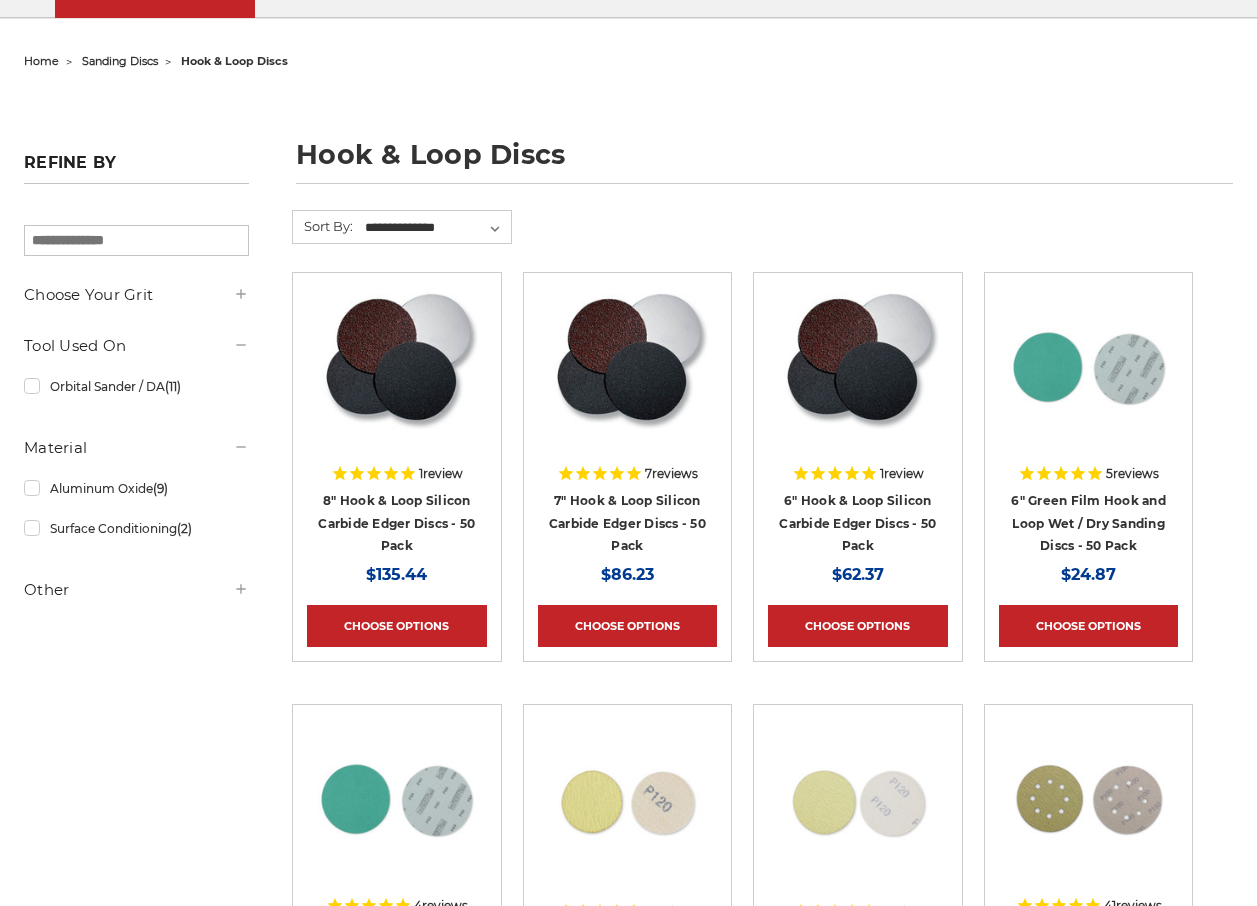 scroll, scrollTop: 300, scrollLeft: 0, axis: vertical 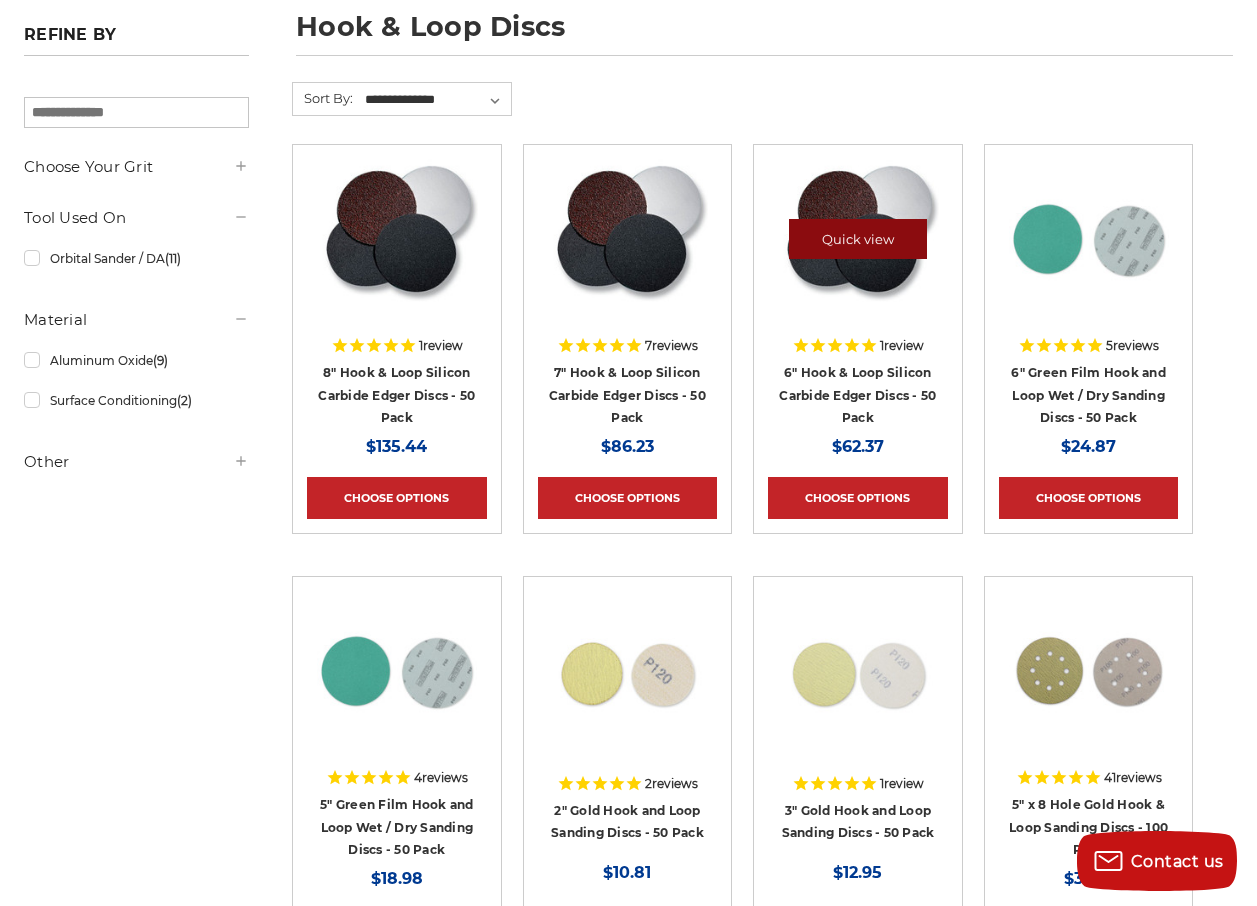 click on "Quick view" at bounding box center (858, 239) 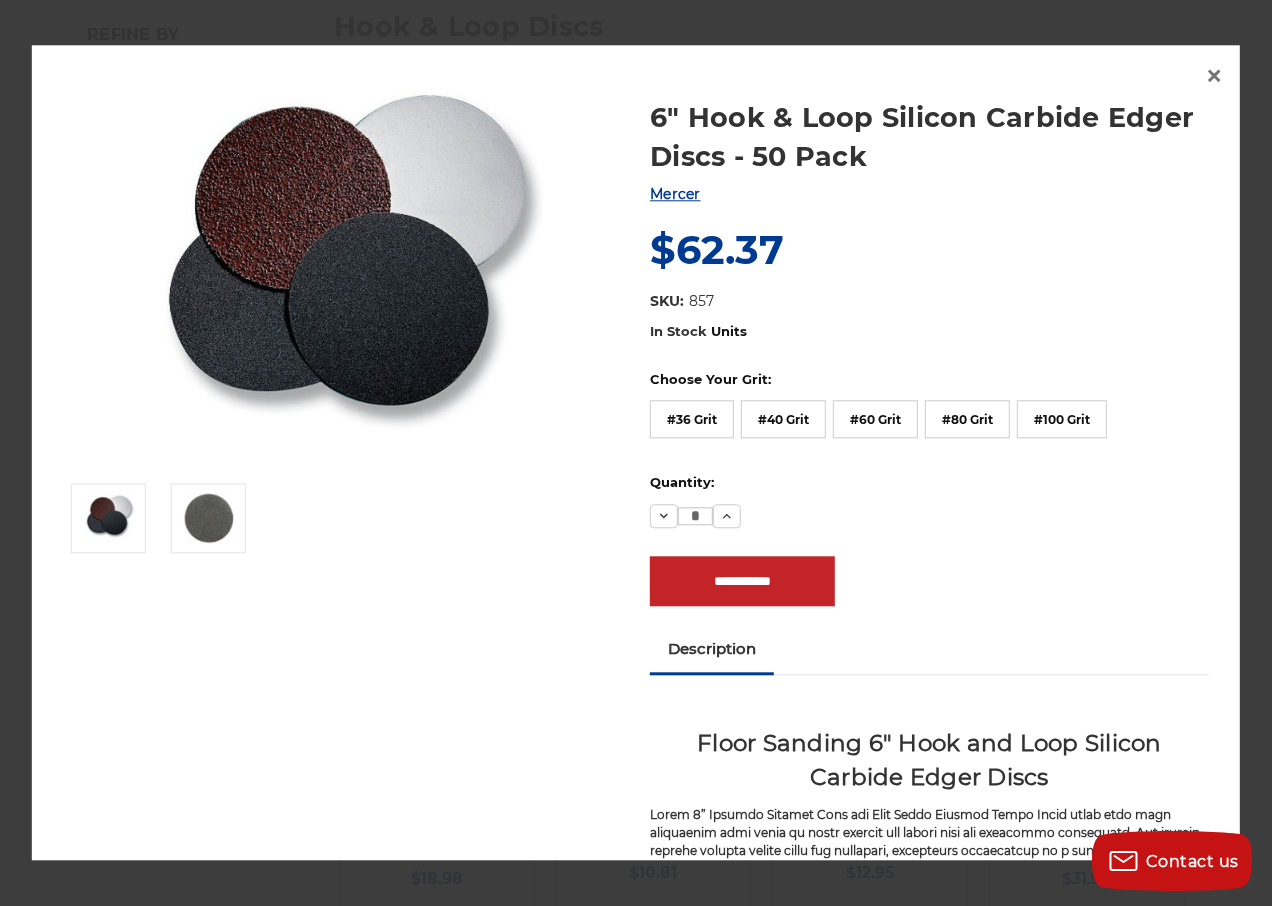 click at bounding box center [343, 275] 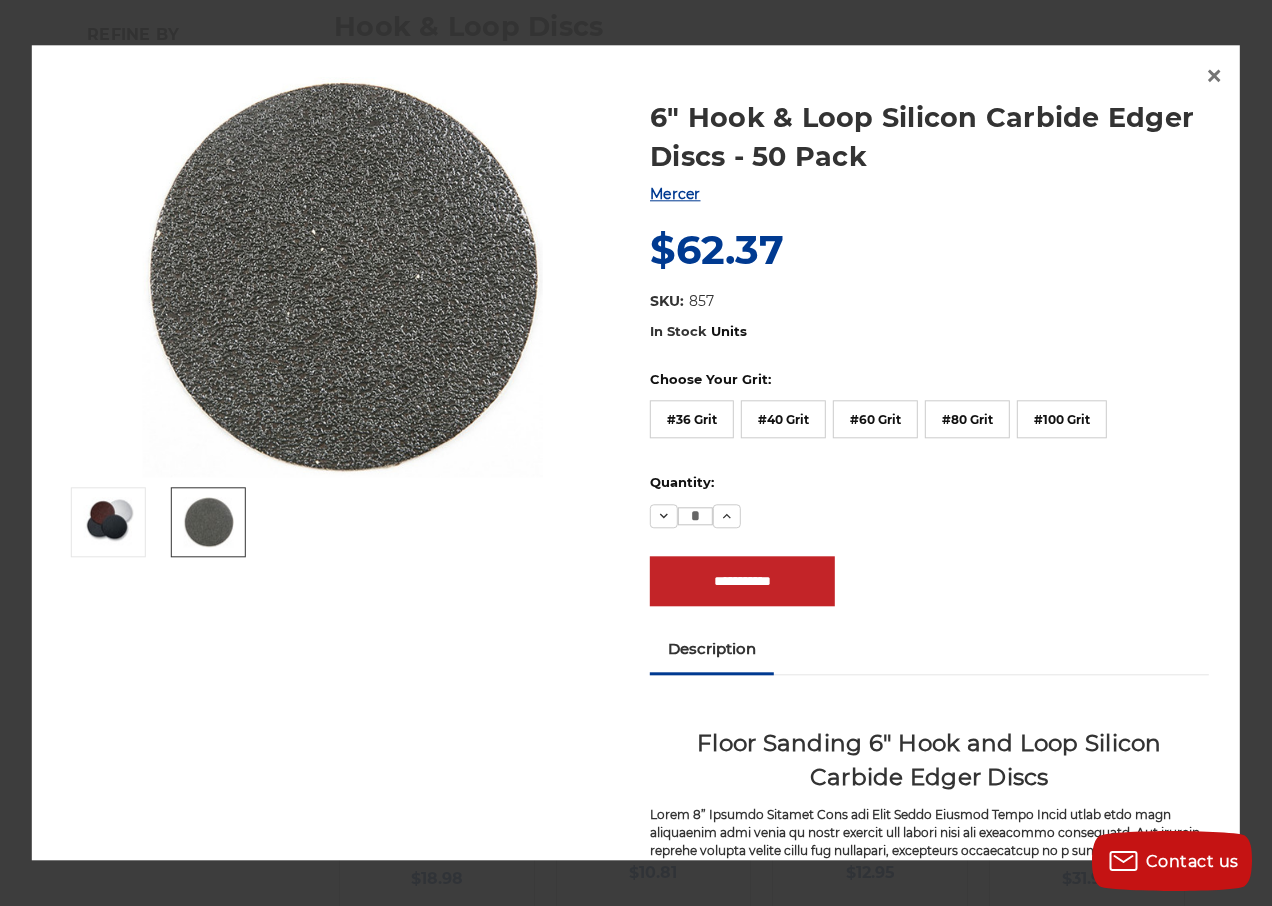 click at bounding box center [208, 523] 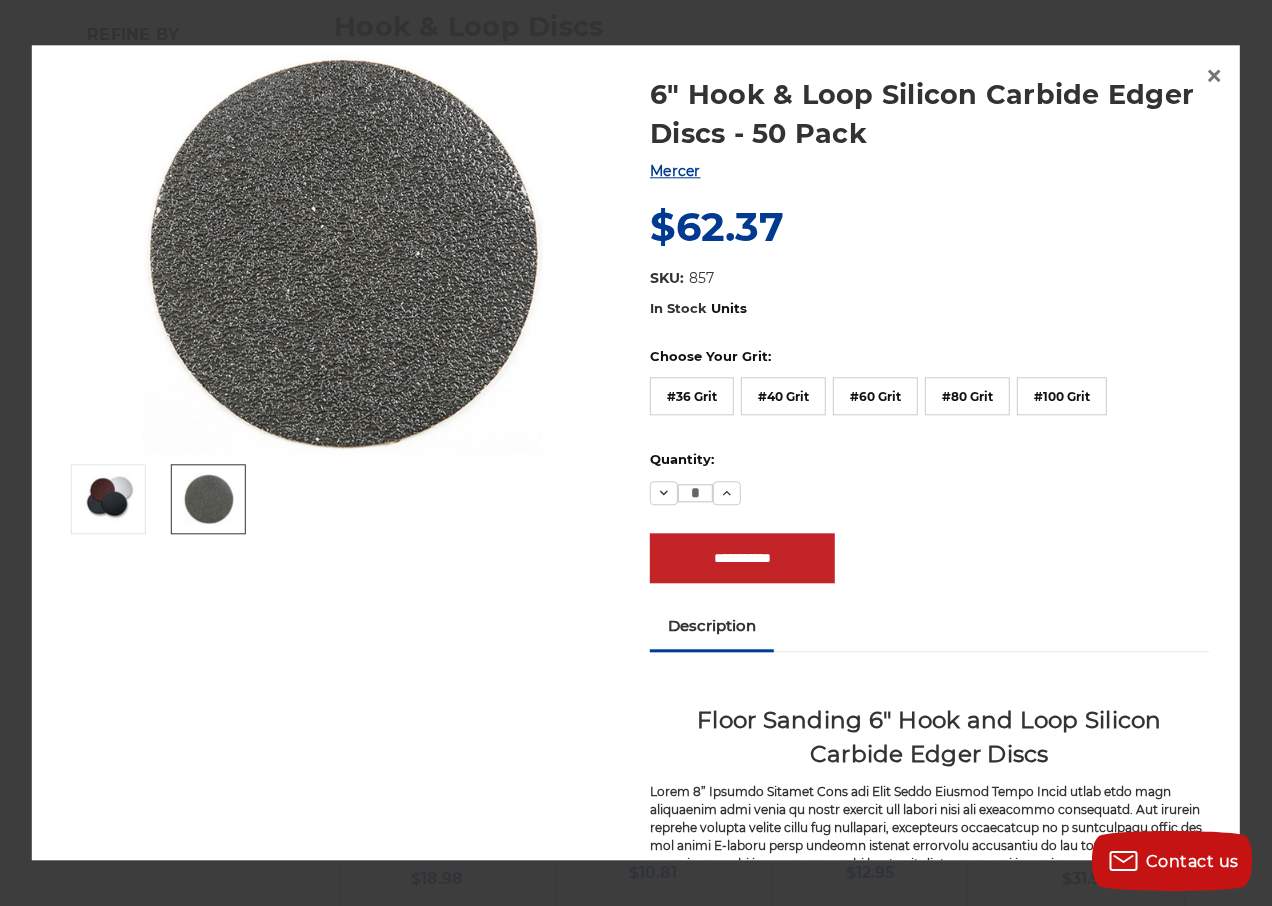 scroll, scrollTop: 0, scrollLeft: 0, axis: both 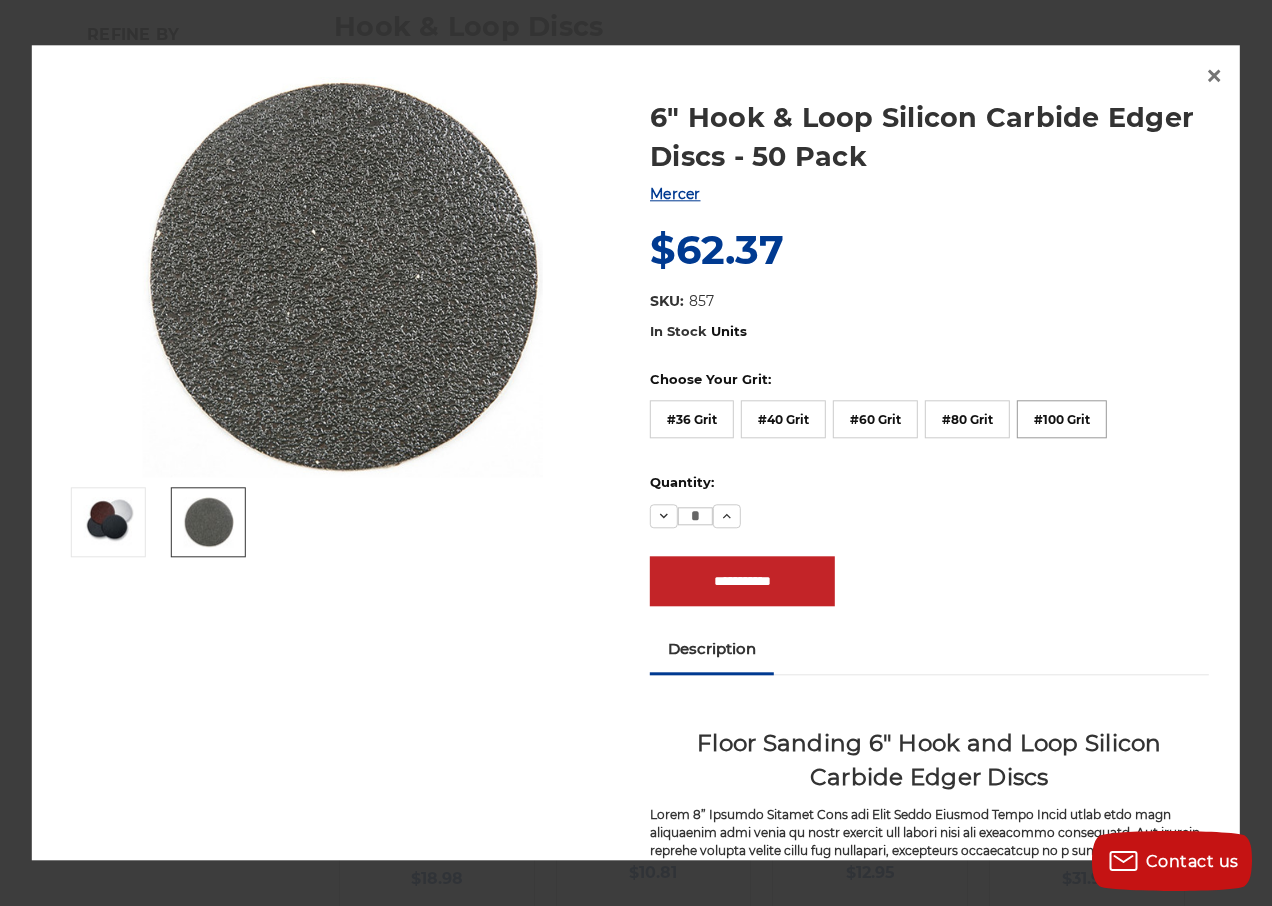click on "#100 Grit" at bounding box center (1062, 420) 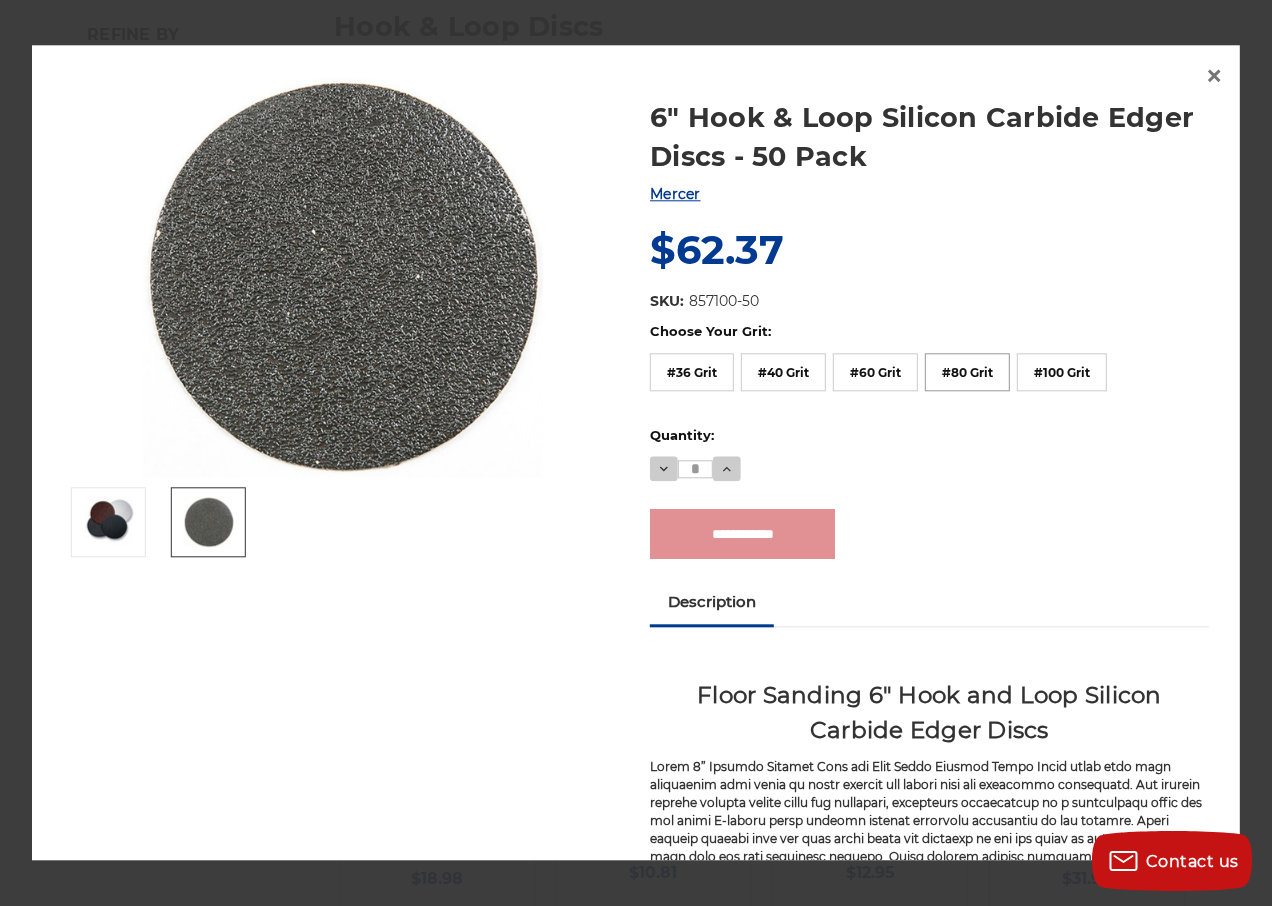 click on "#80 Grit" at bounding box center (967, 372) 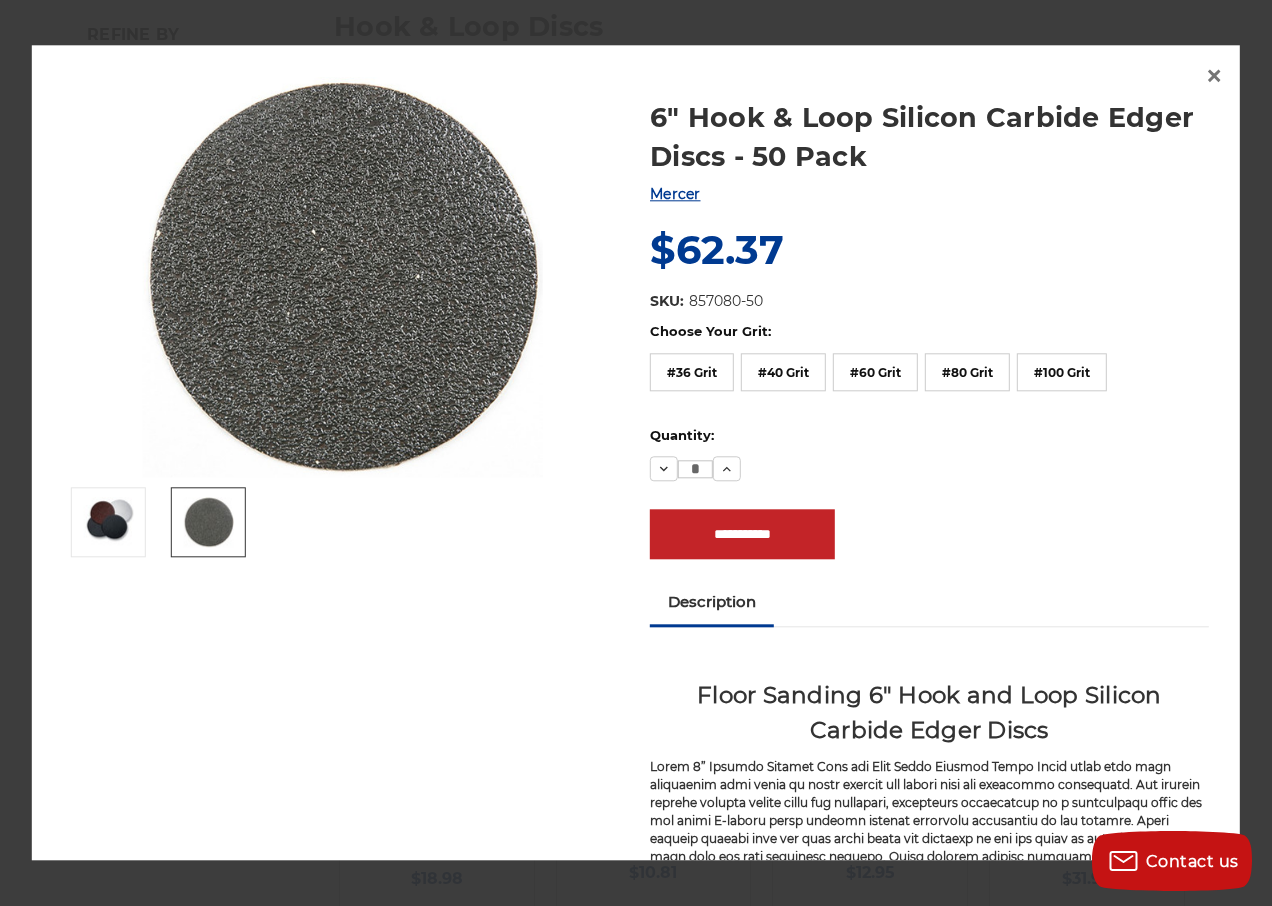 click on "Now:
$62.37" at bounding box center [929, 251] 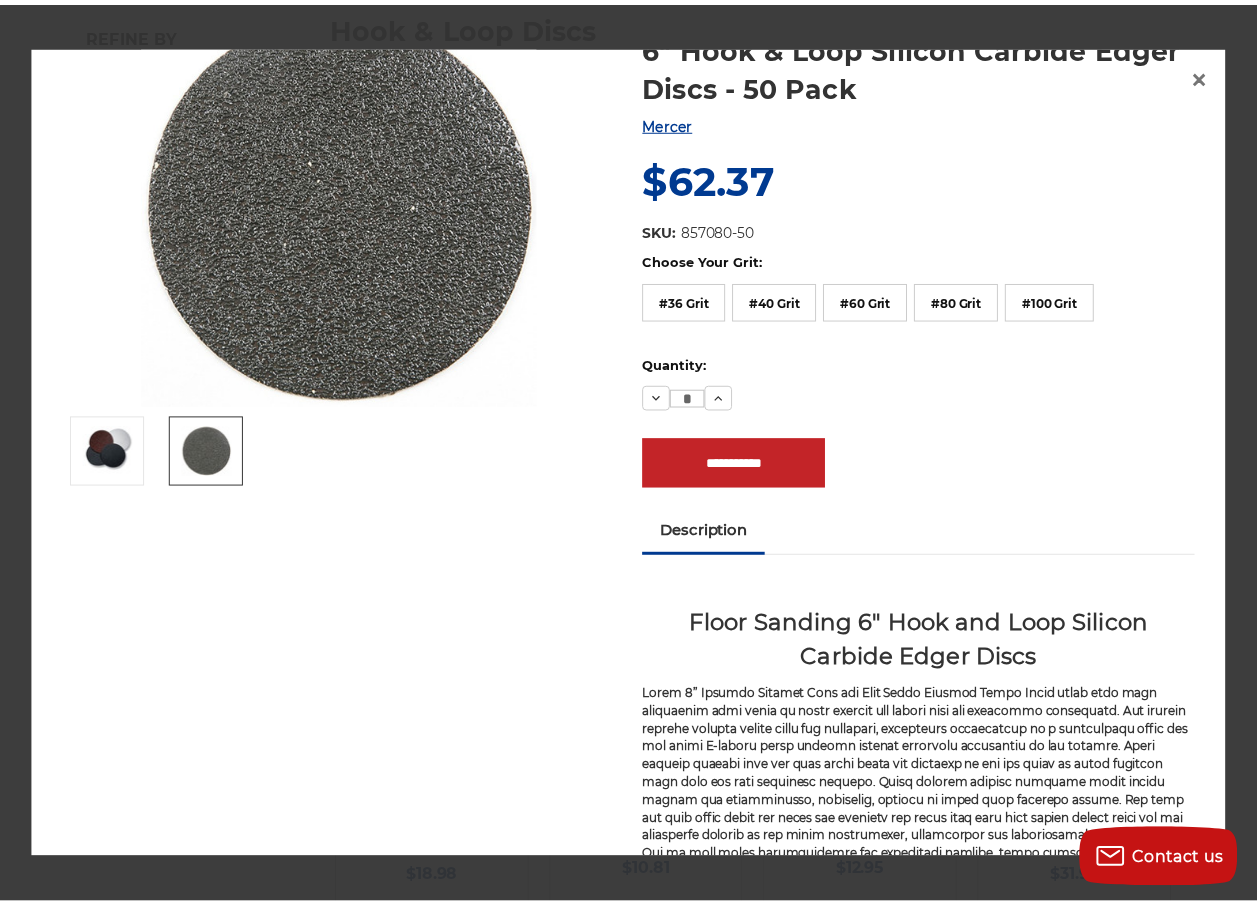 scroll, scrollTop: 0, scrollLeft: 0, axis: both 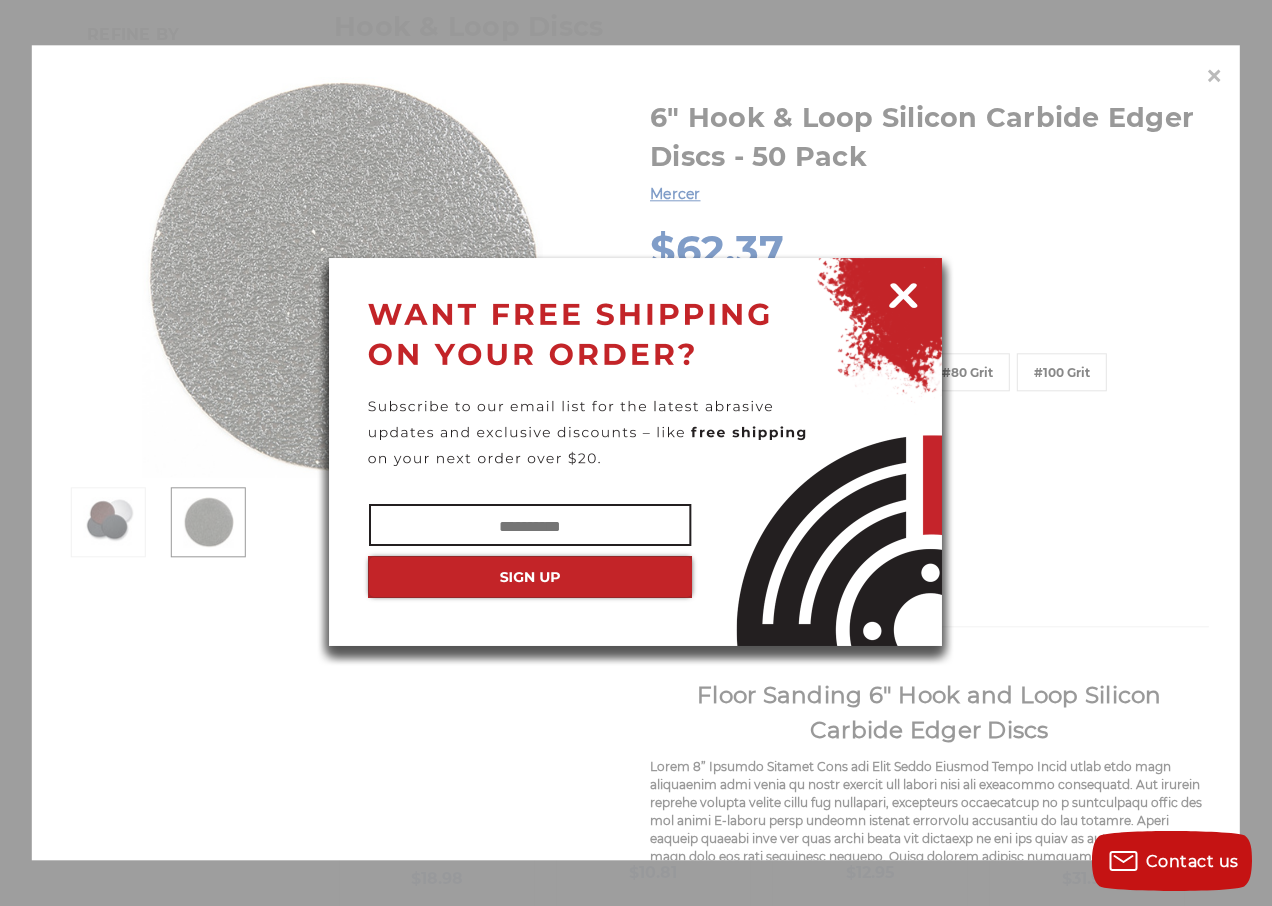 click at bounding box center [903, 292] 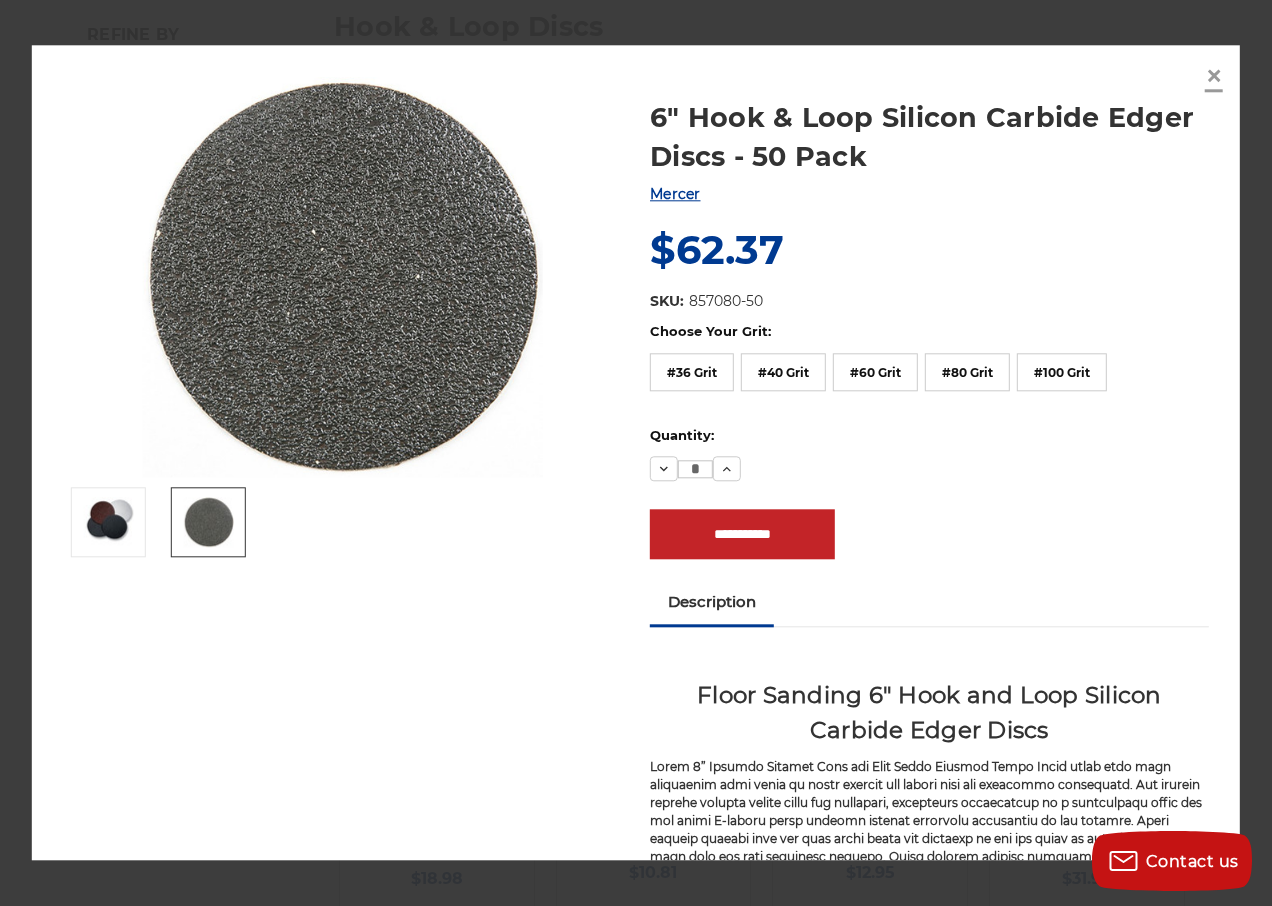 click on "×" at bounding box center (1214, 75) 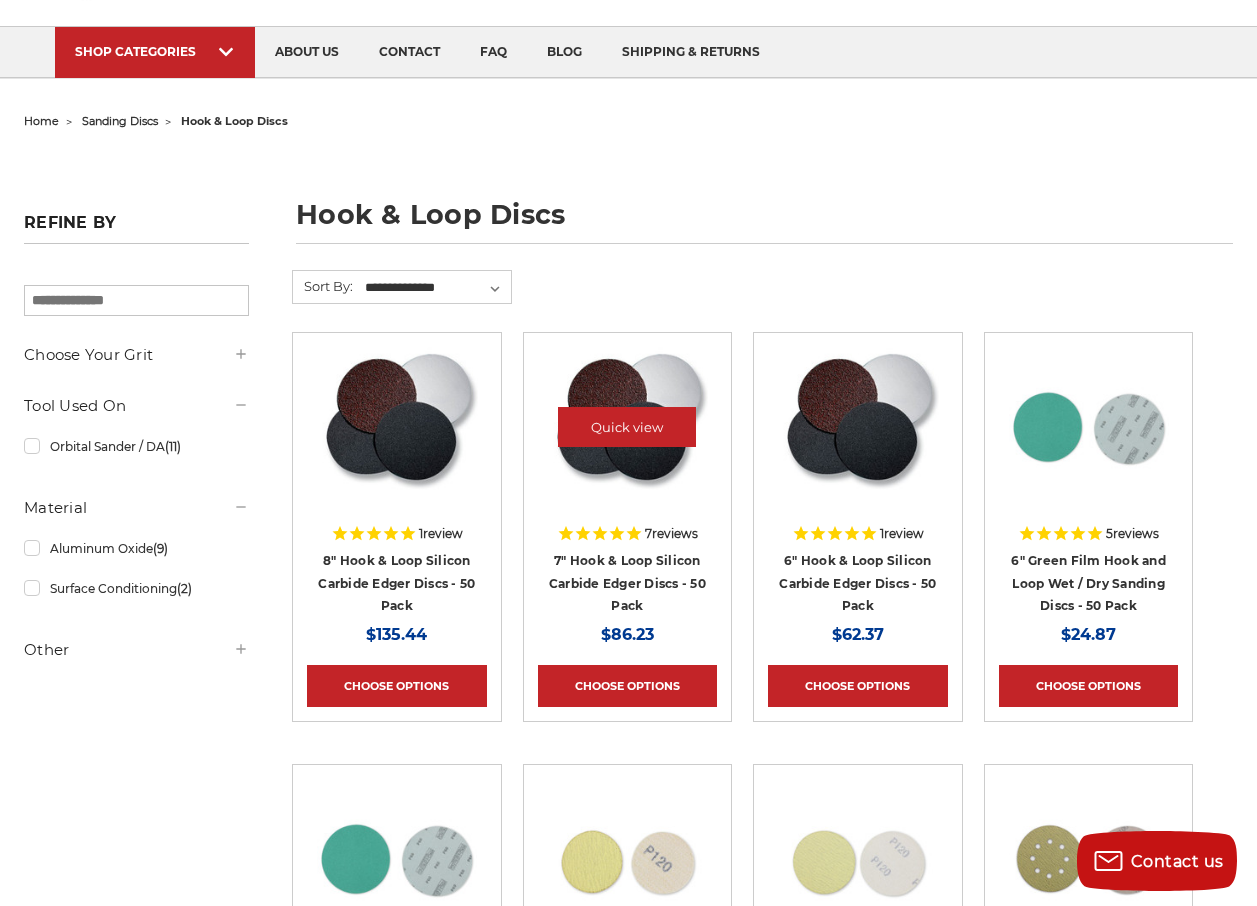 scroll, scrollTop: 100, scrollLeft: 0, axis: vertical 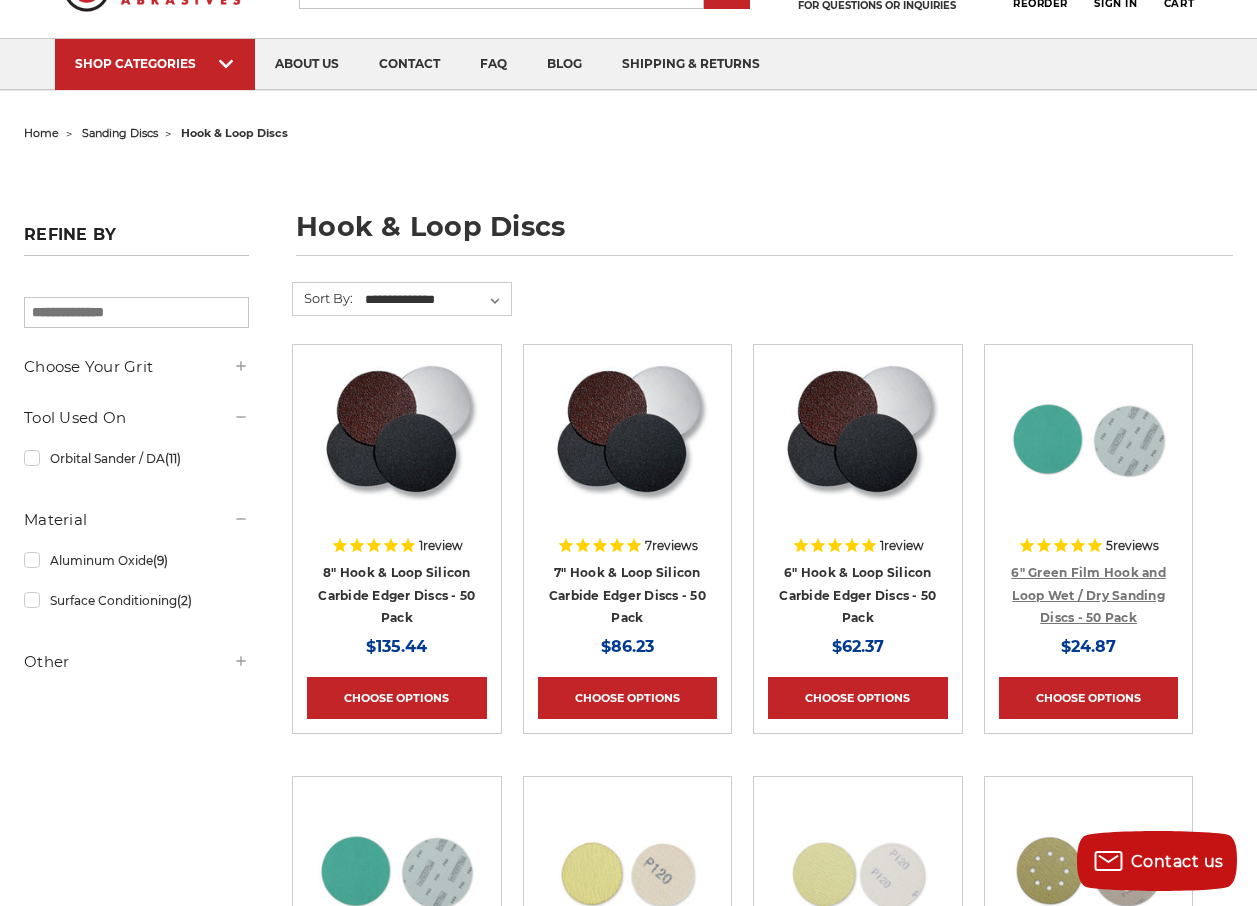click on "6" Green Film Hook and Loop Wet / Dry Sanding Discs - 50 Pack" at bounding box center [1088, 595] 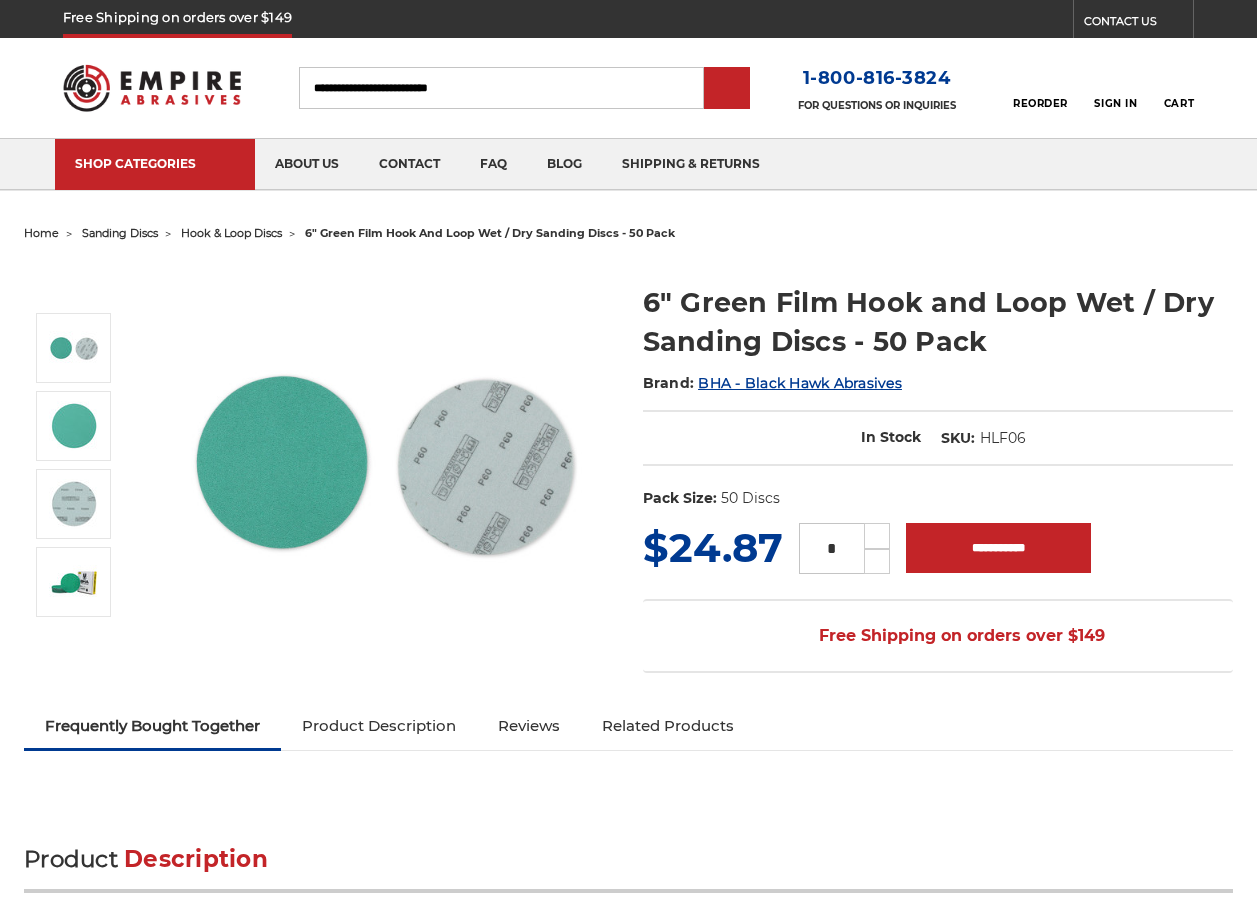 scroll, scrollTop: 0, scrollLeft: 0, axis: both 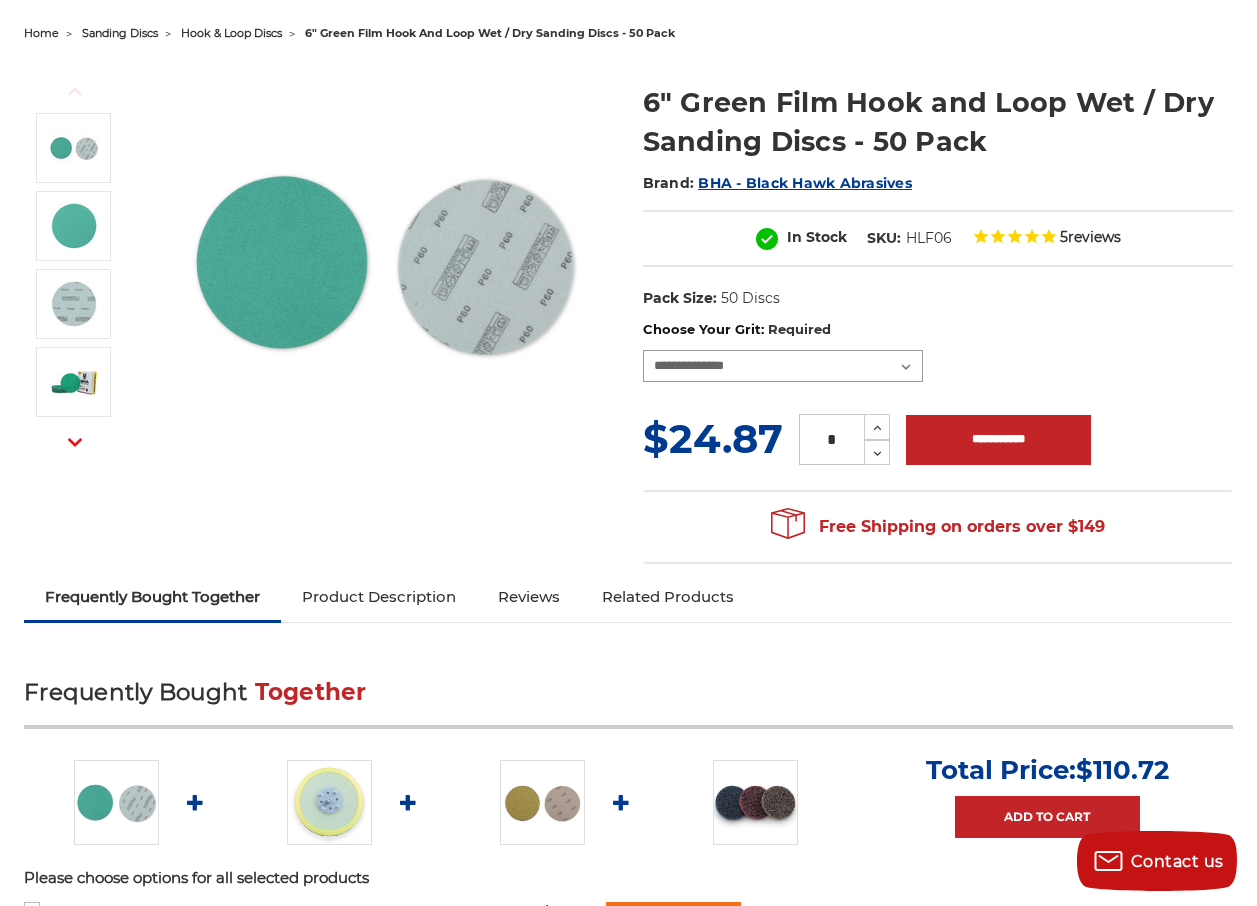 click on "**********" at bounding box center [783, 366] 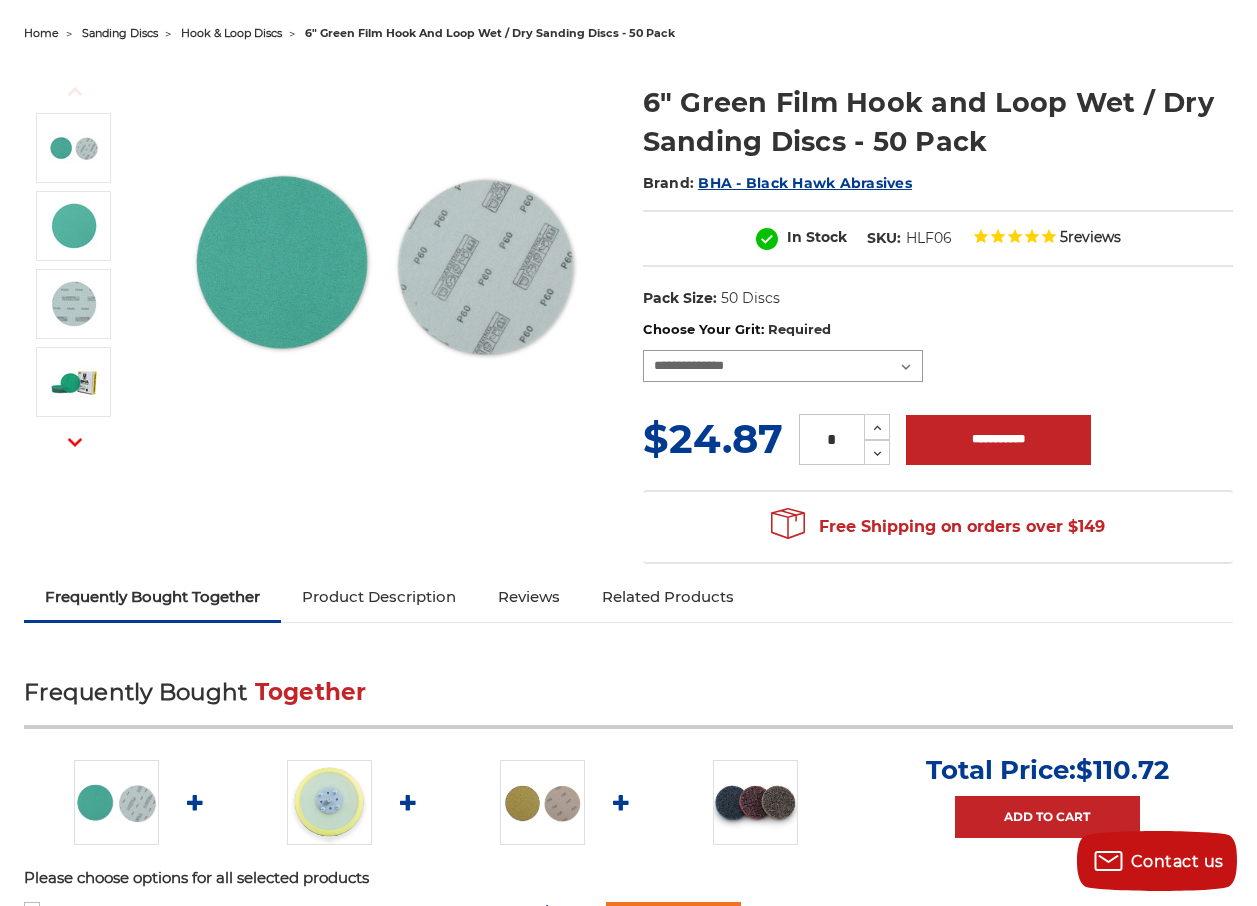 select on "****" 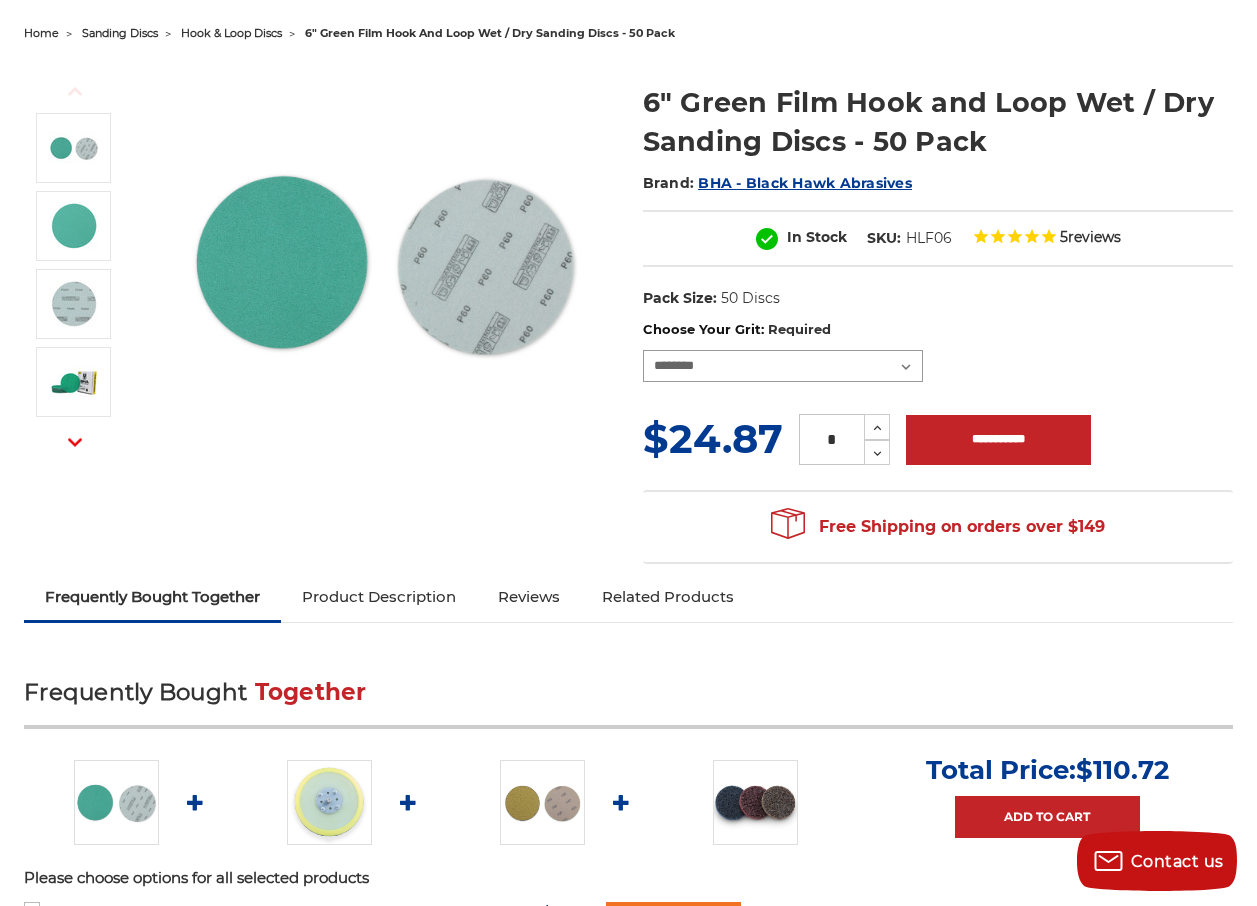 click on "**********" at bounding box center [783, 366] 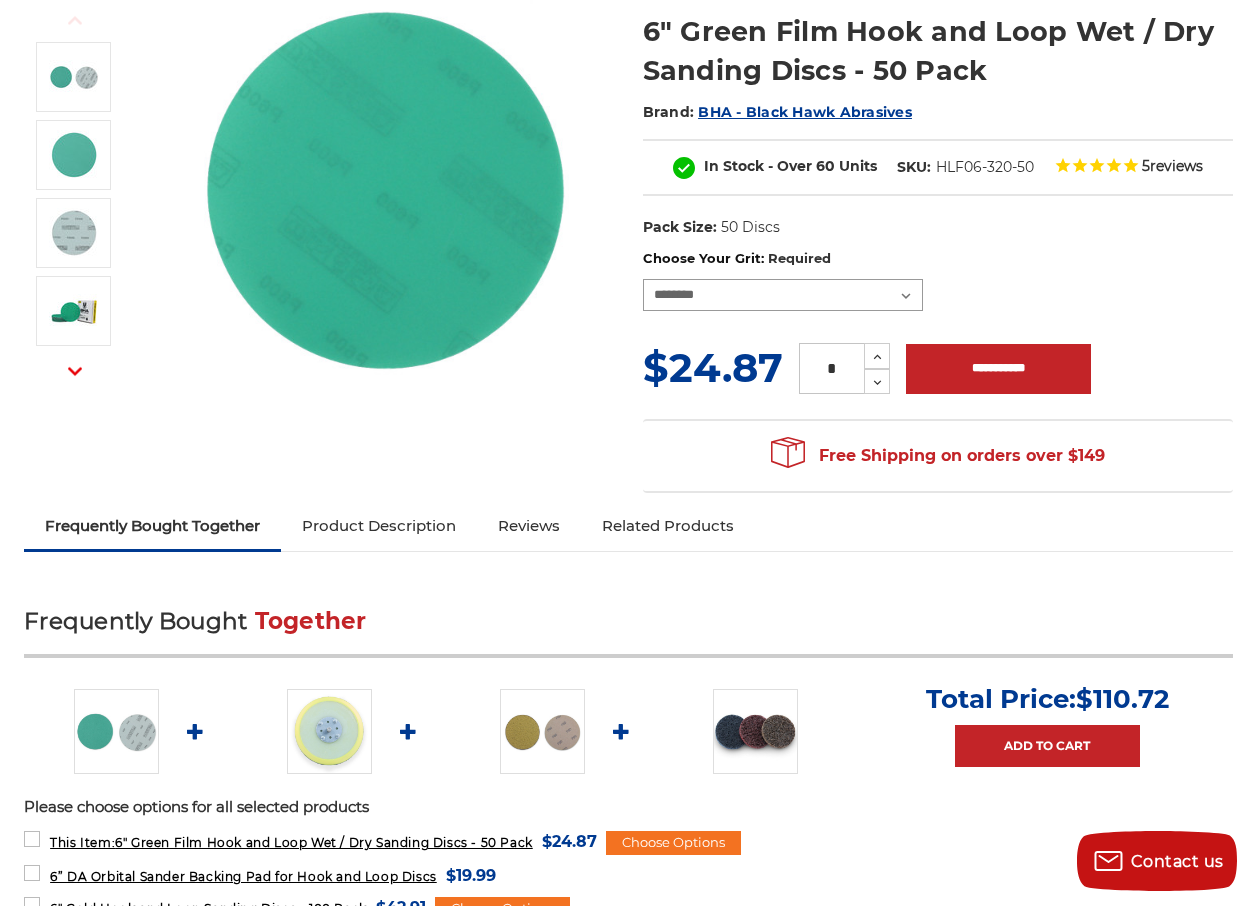scroll, scrollTop: 300, scrollLeft: 0, axis: vertical 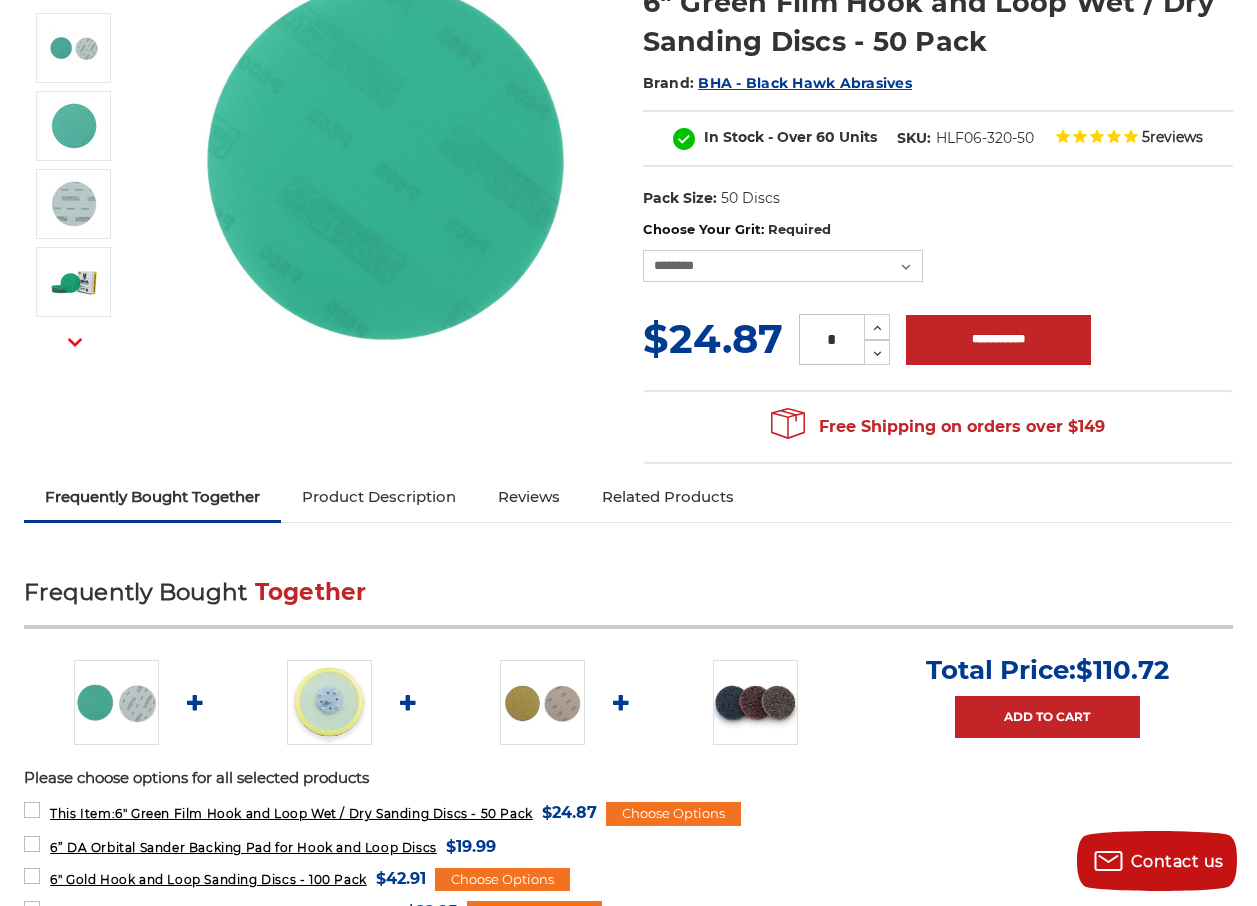 click at bounding box center [329, 702] 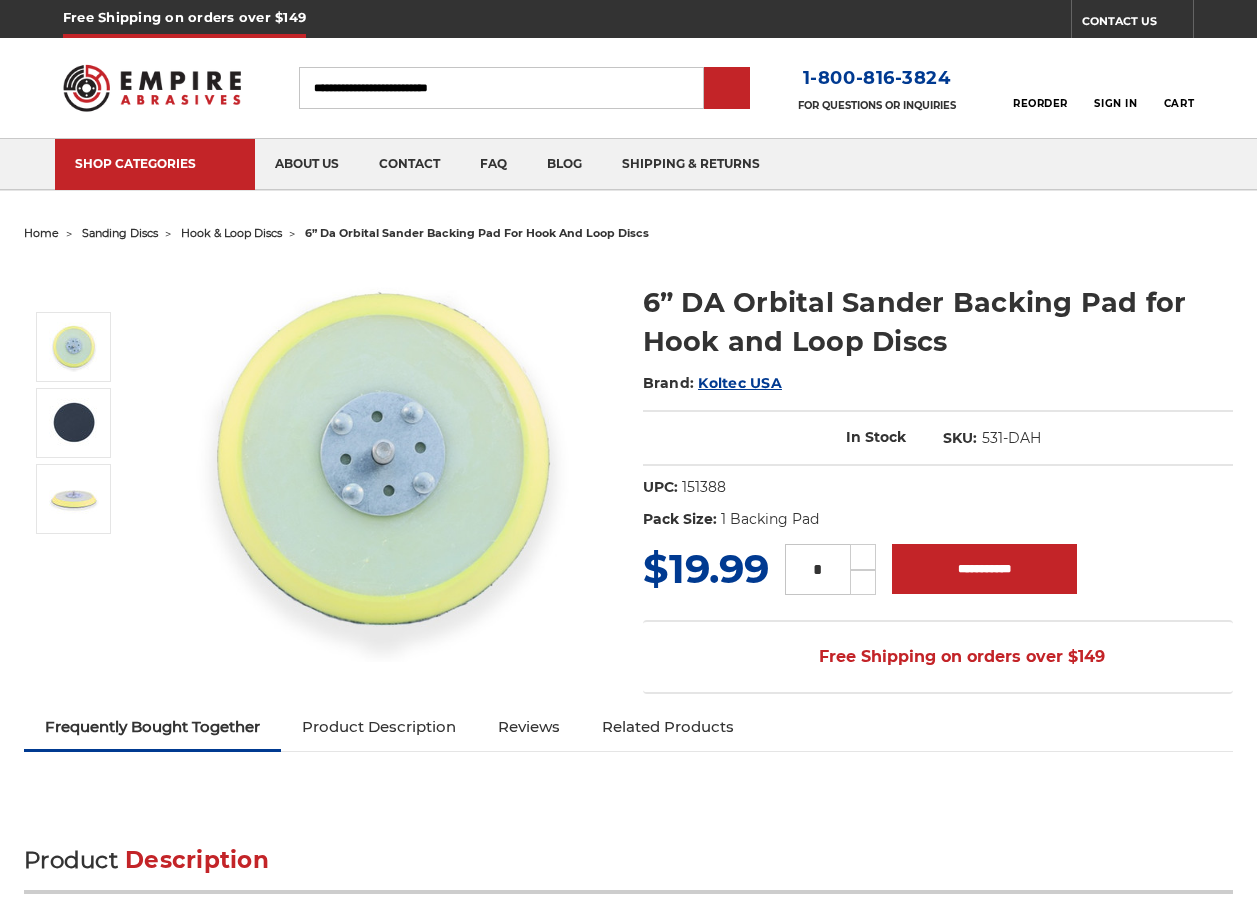 scroll, scrollTop: 0, scrollLeft: 0, axis: both 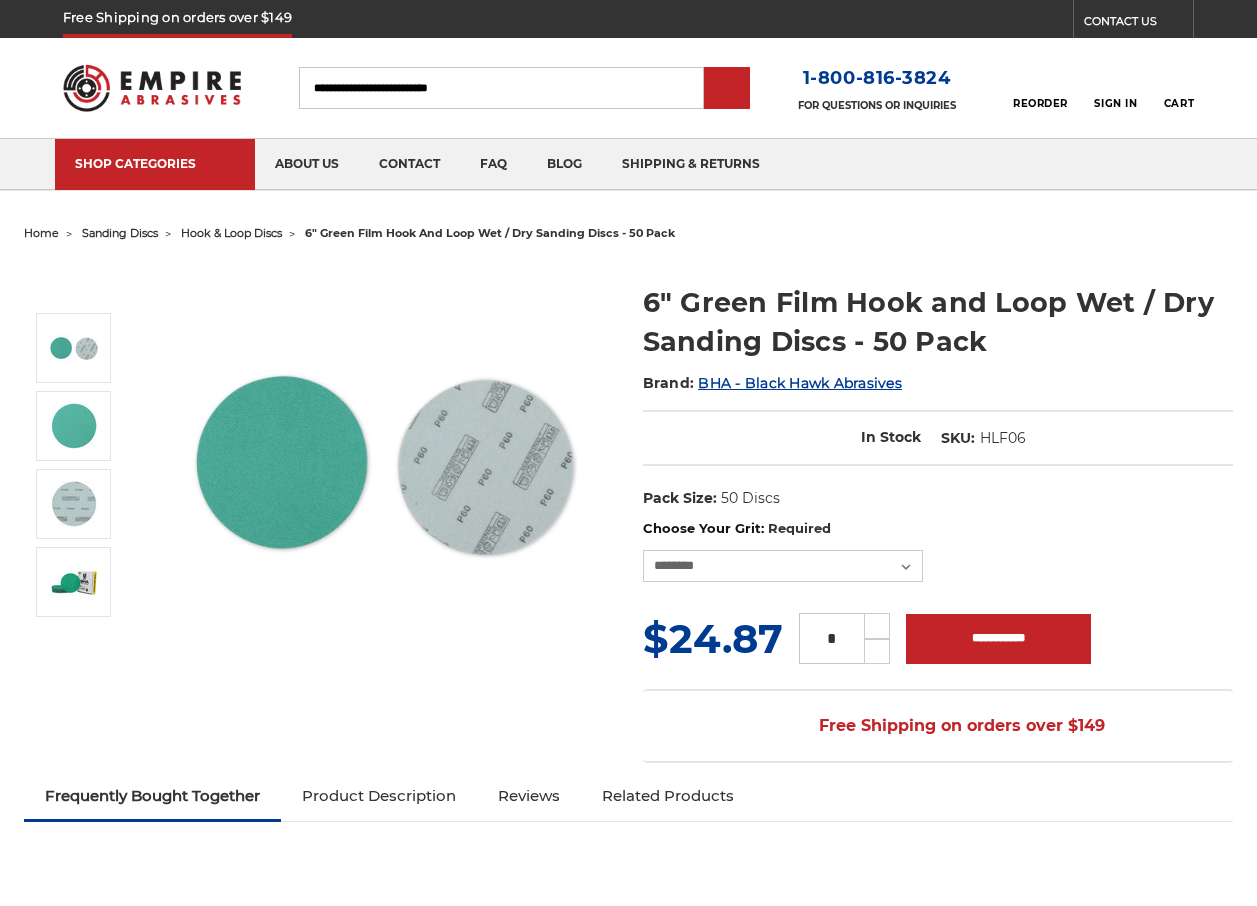select on "****" 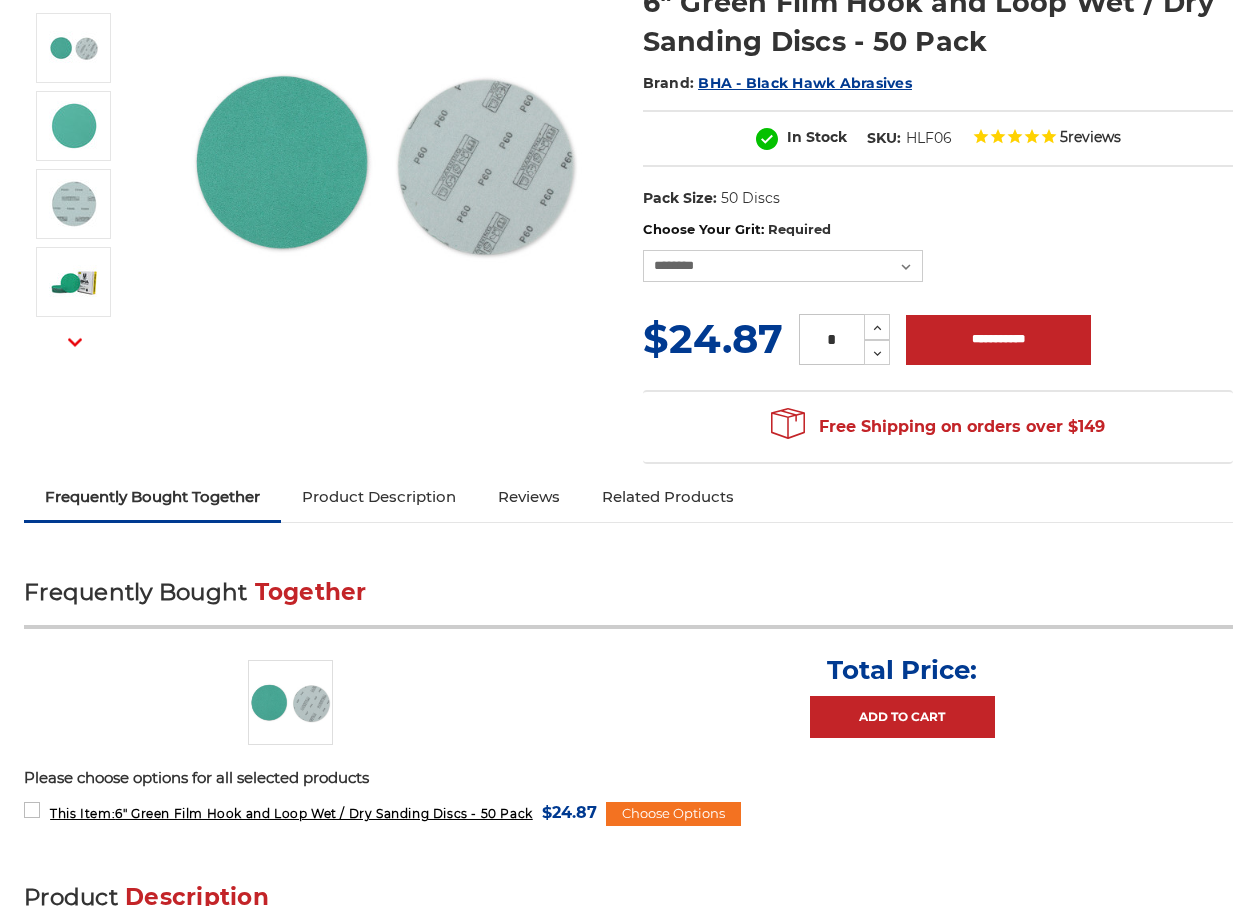 scroll, scrollTop: 300, scrollLeft: 0, axis: vertical 